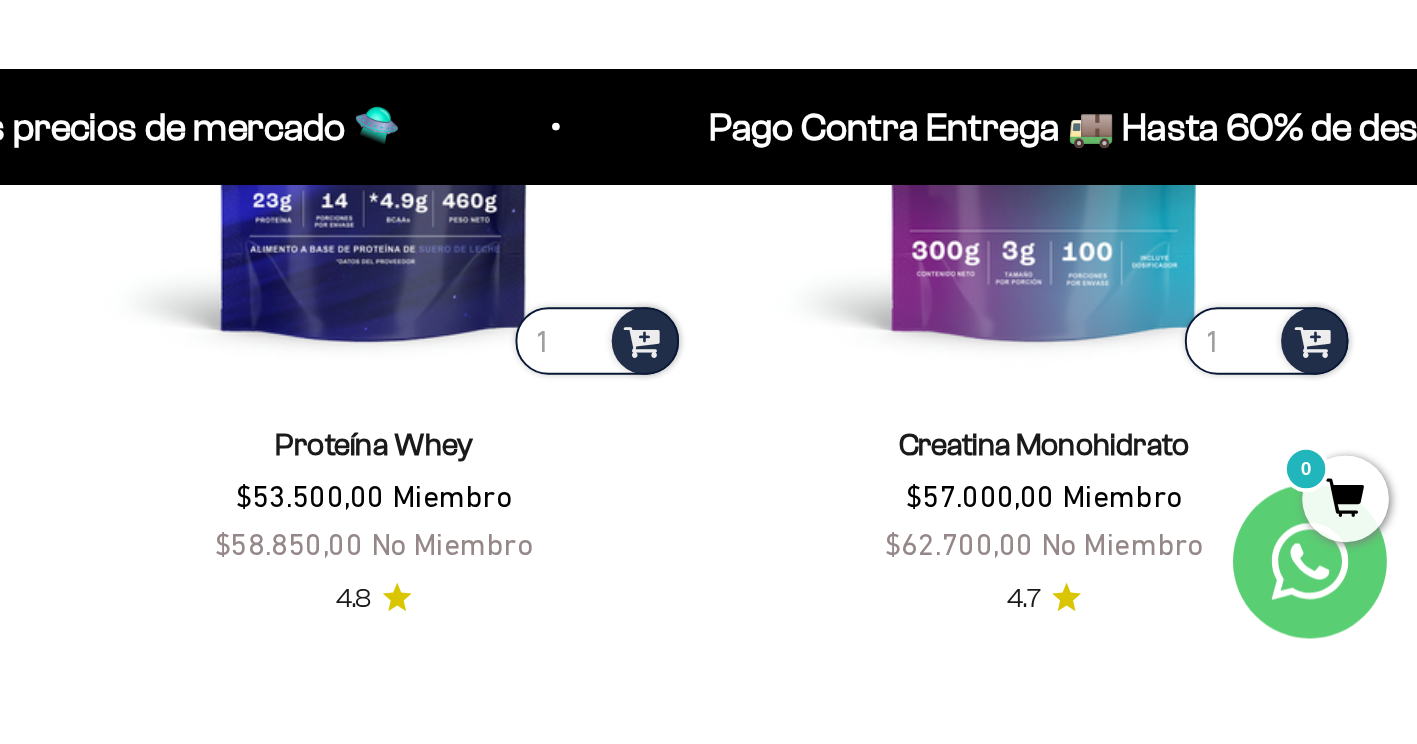 scroll, scrollTop: 799, scrollLeft: 0, axis: vertical 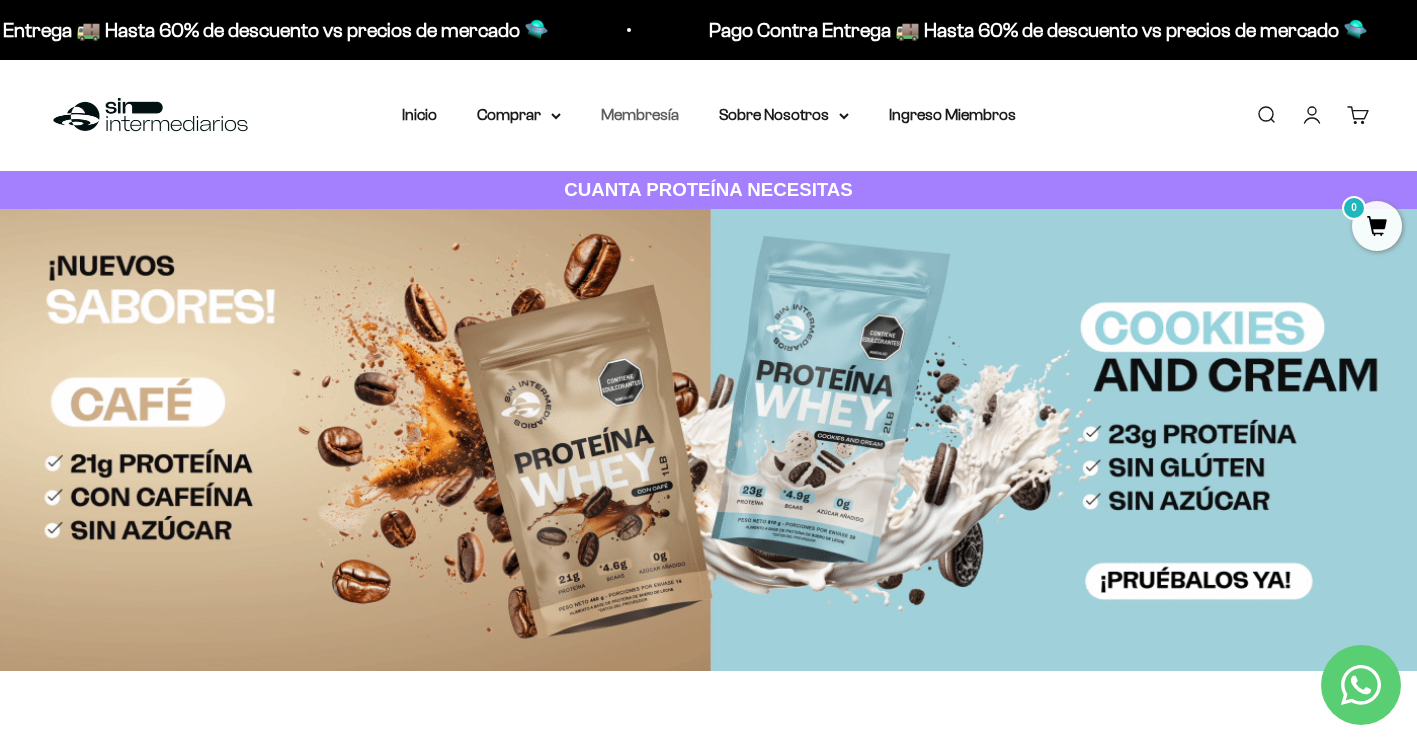 click on "Membresía" at bounding box center [640, 114] 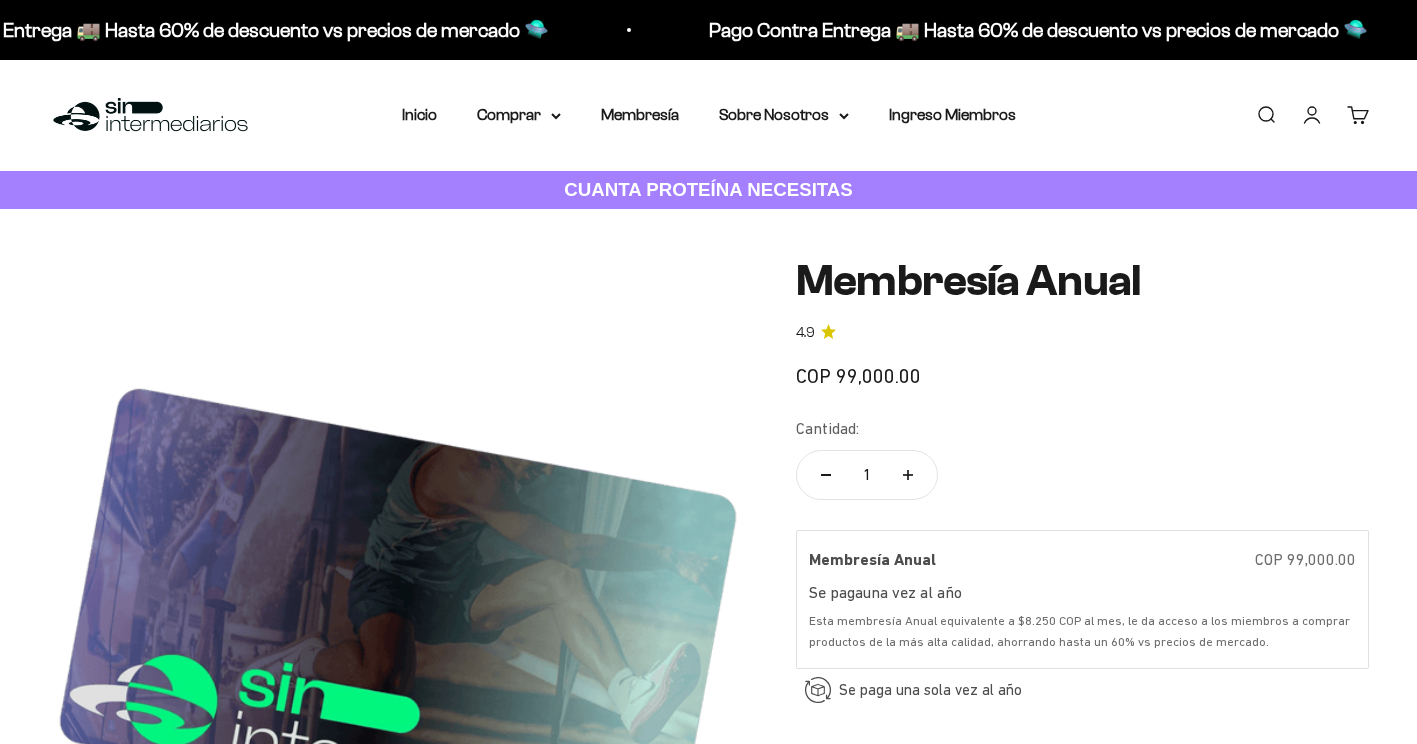 scroll, scrollTop: 400, scrollLeft: 0, axis: vertical 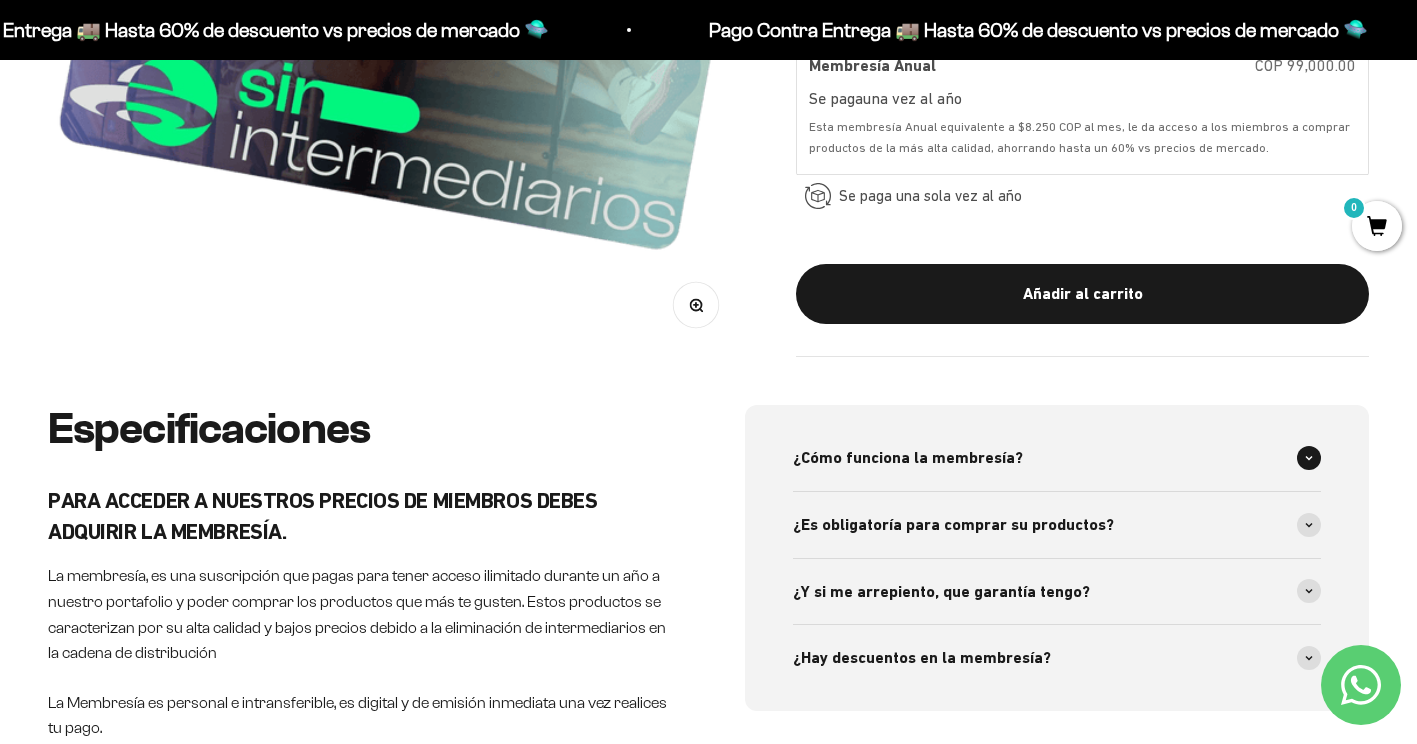 click at bounding box center [1309, 458] 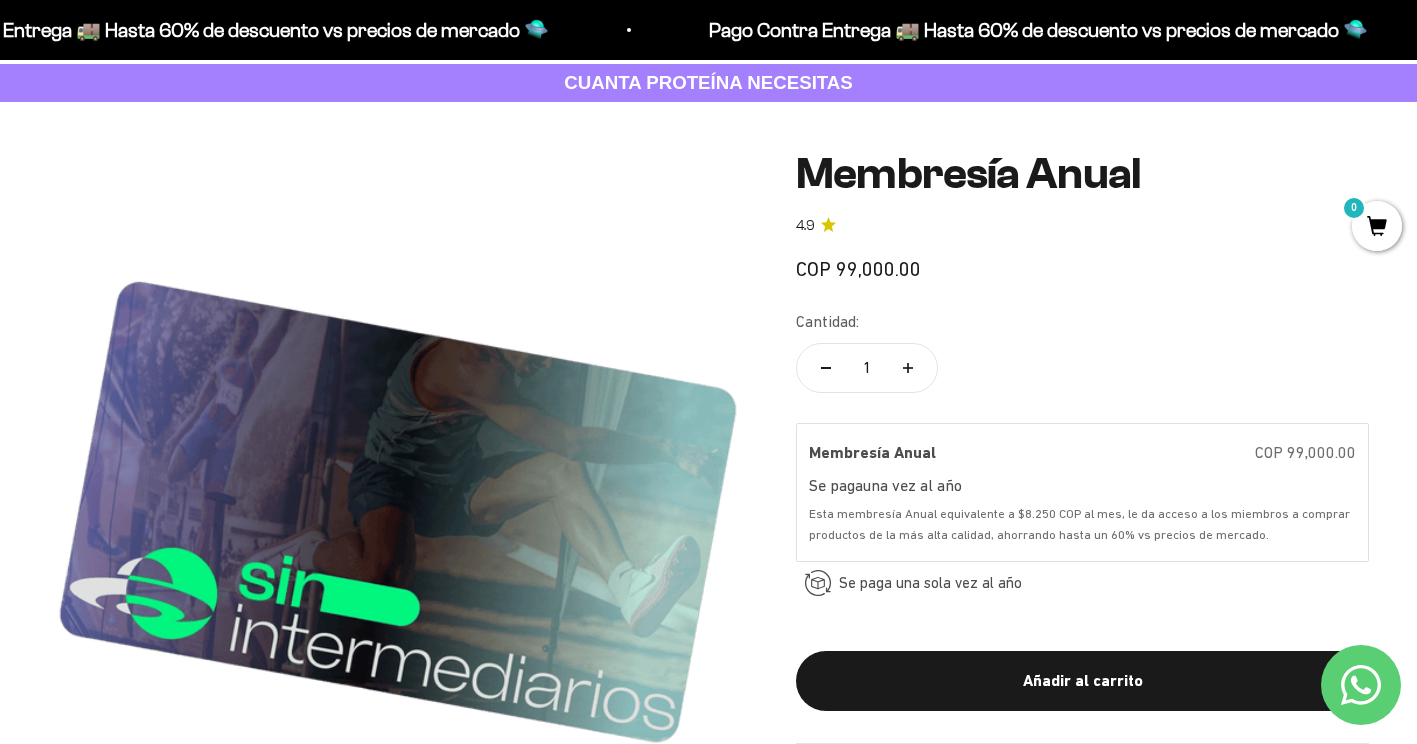 scroll, scrollTop: 0, scrollLeft: 0, axis: both 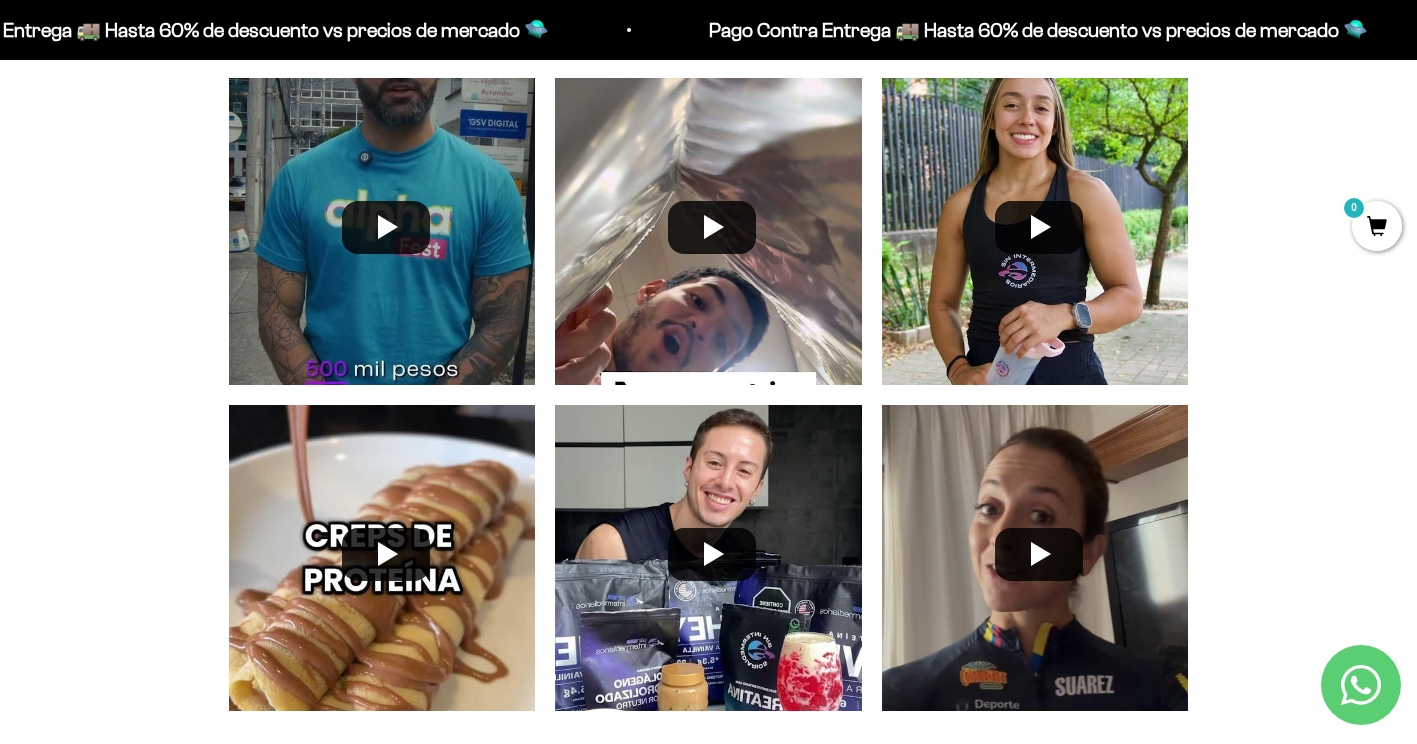 click on "Publicaciones de nuestros clientes y embajadores Etiquétanos para ver tu imagen destacada en nuestra página
Cargar Más" at bounding box center [708, 382] 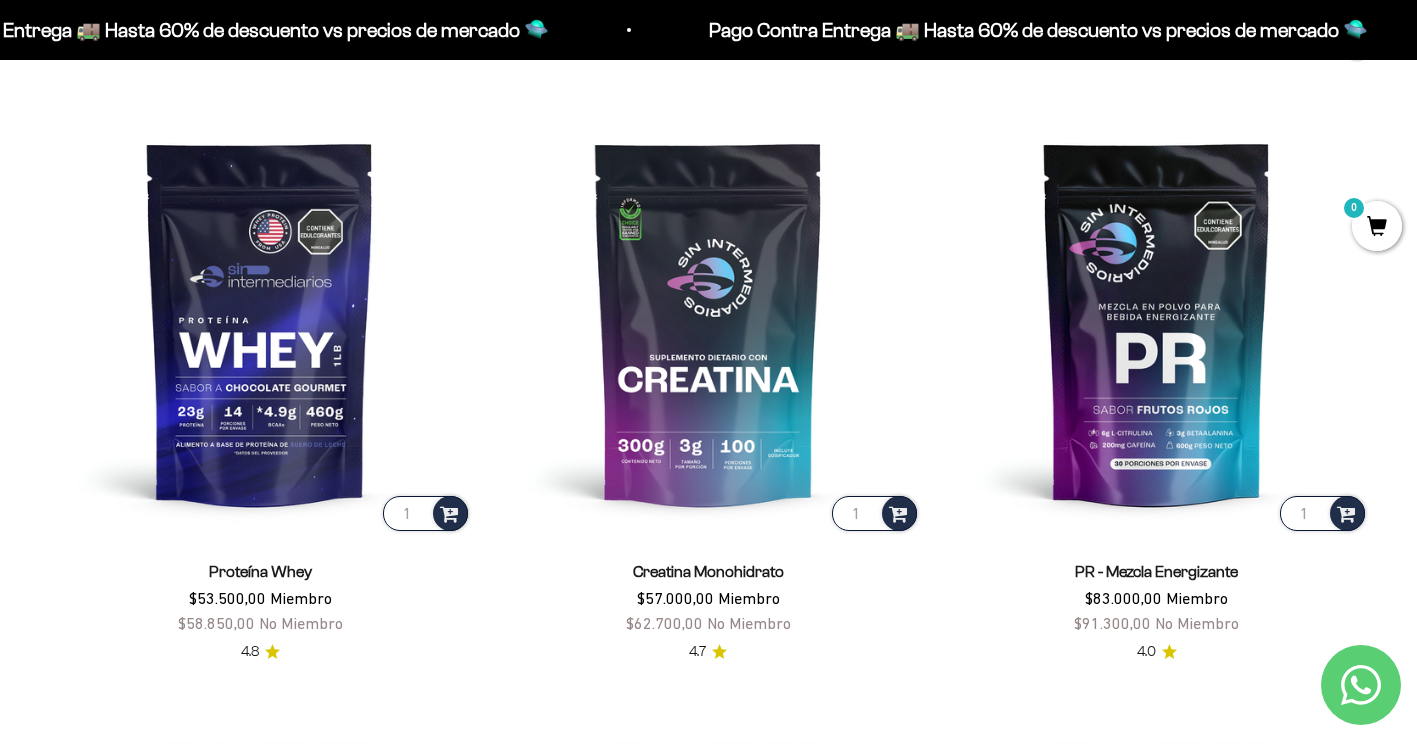 scroll, scrollTop: 0, scrollLeft: 0, axis: both 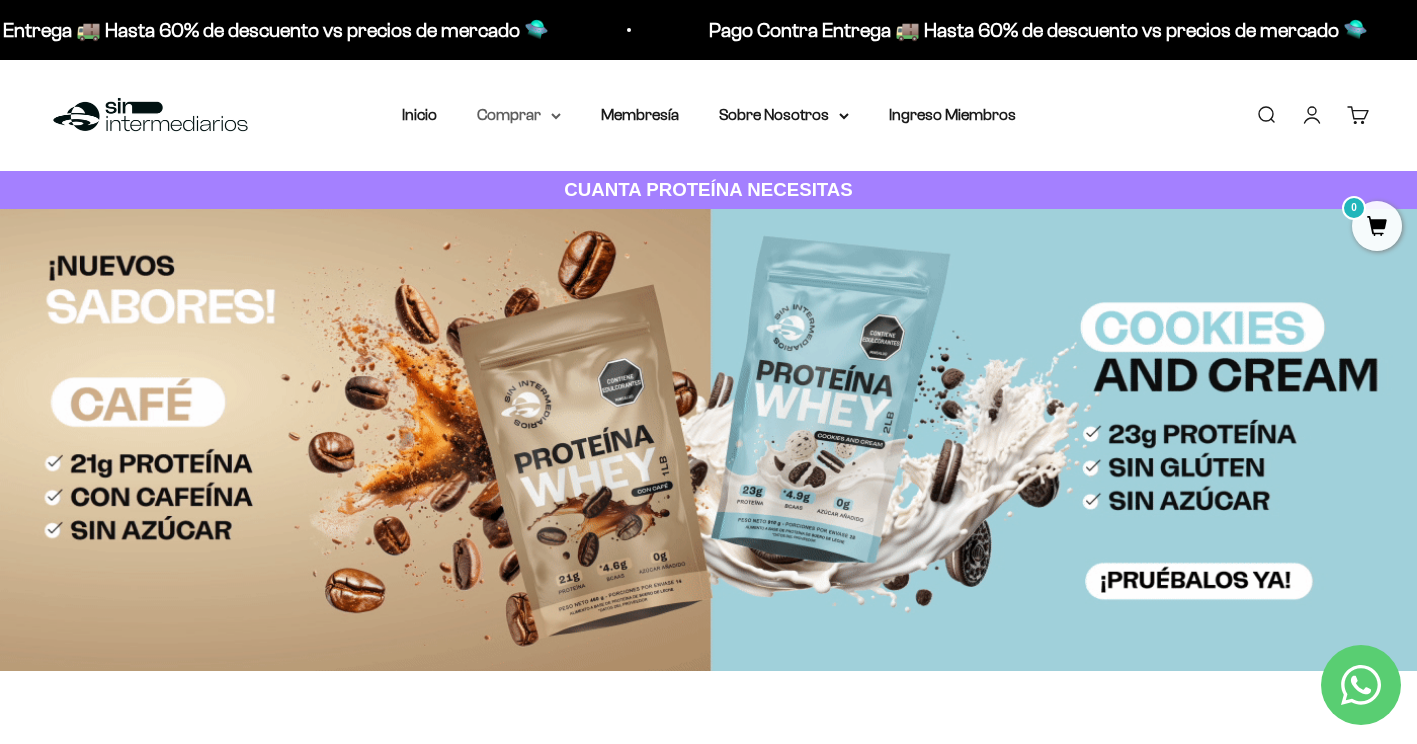 click on "Comprar" at bounding box center [519, 115] 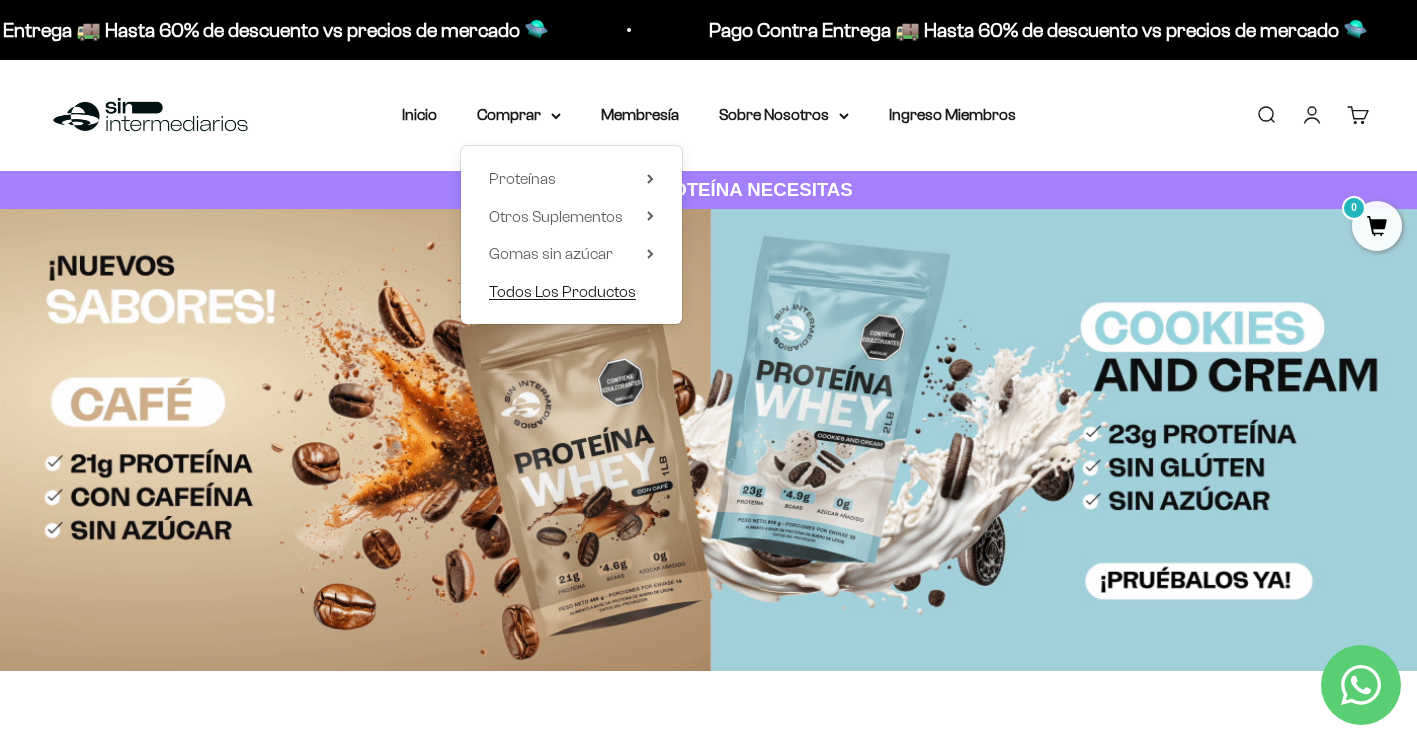 click on "Todos Los Productos" at bounding box center [562, 291] 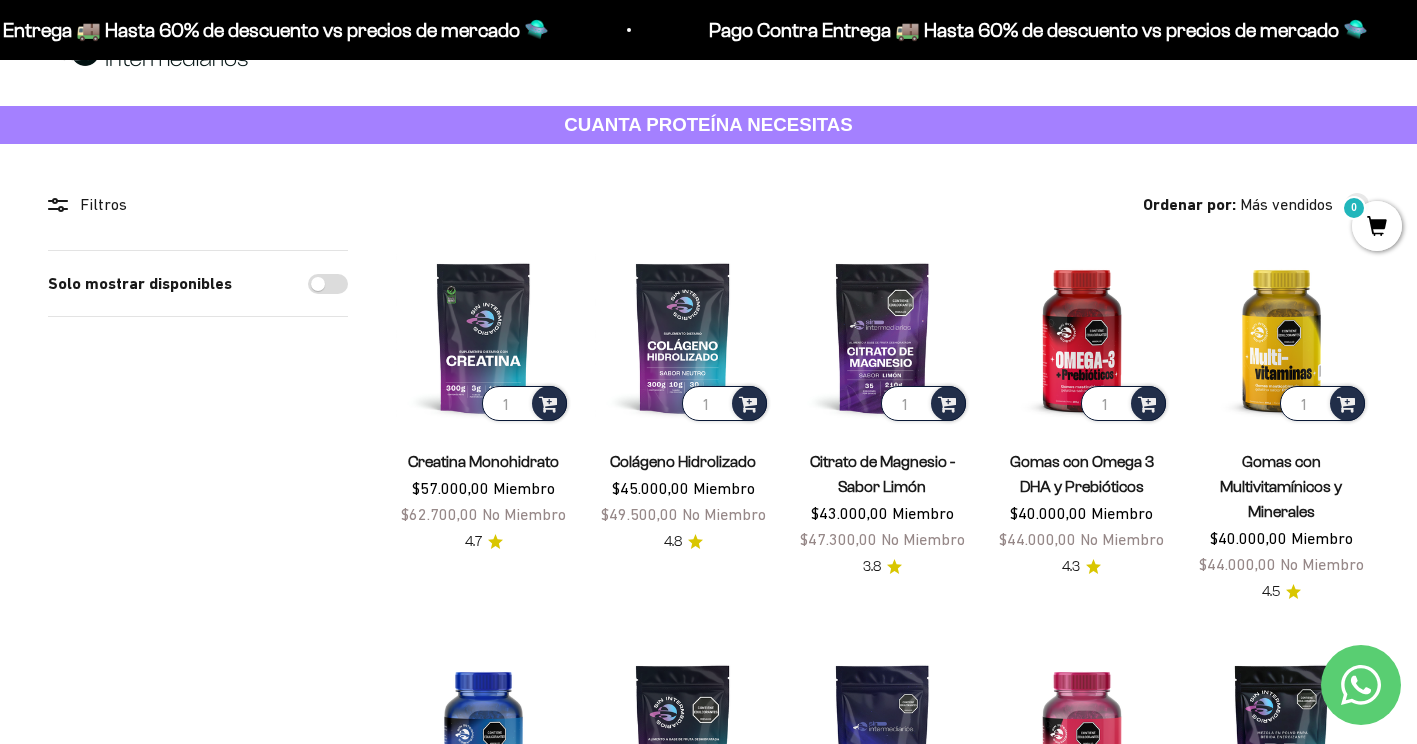 scroll, scrollTop: 100, scrollLeft: 0, axis: vertical 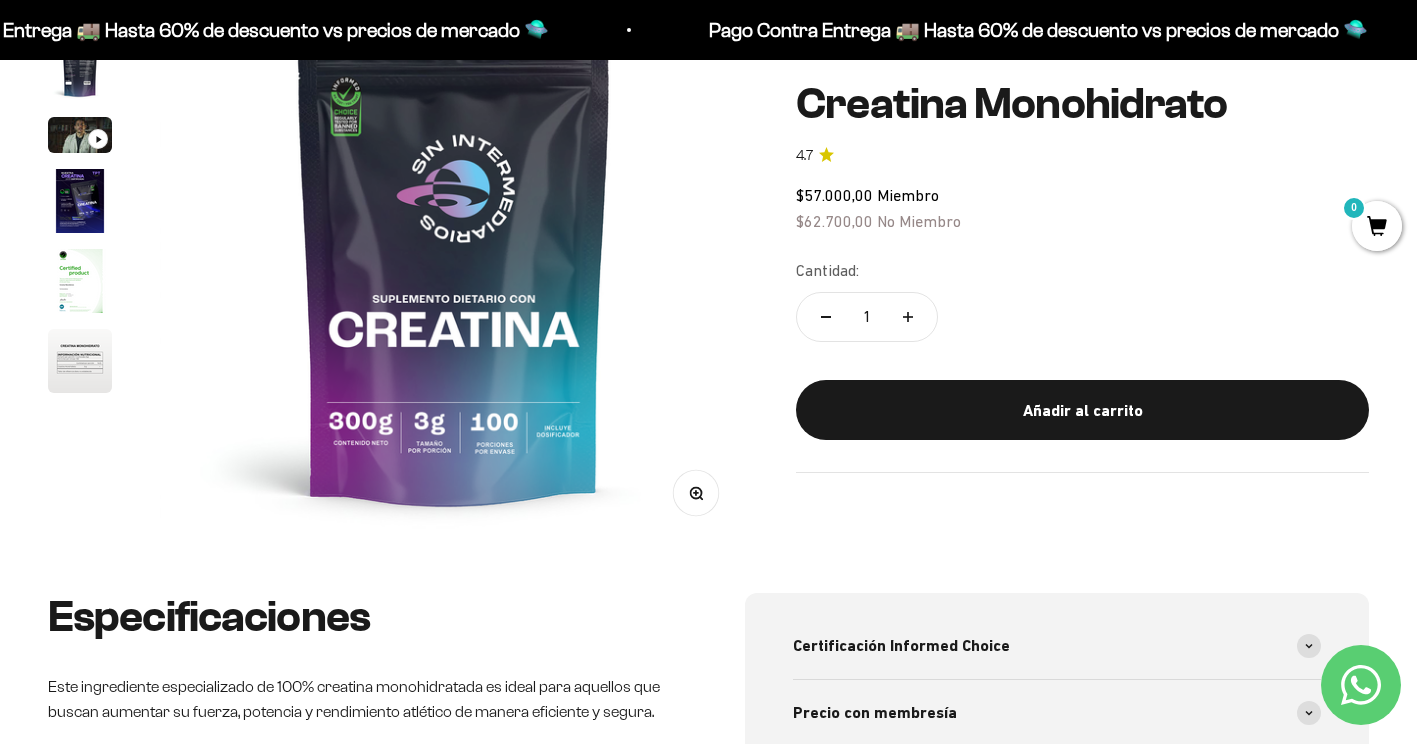 click at bounding box center [454, 251] 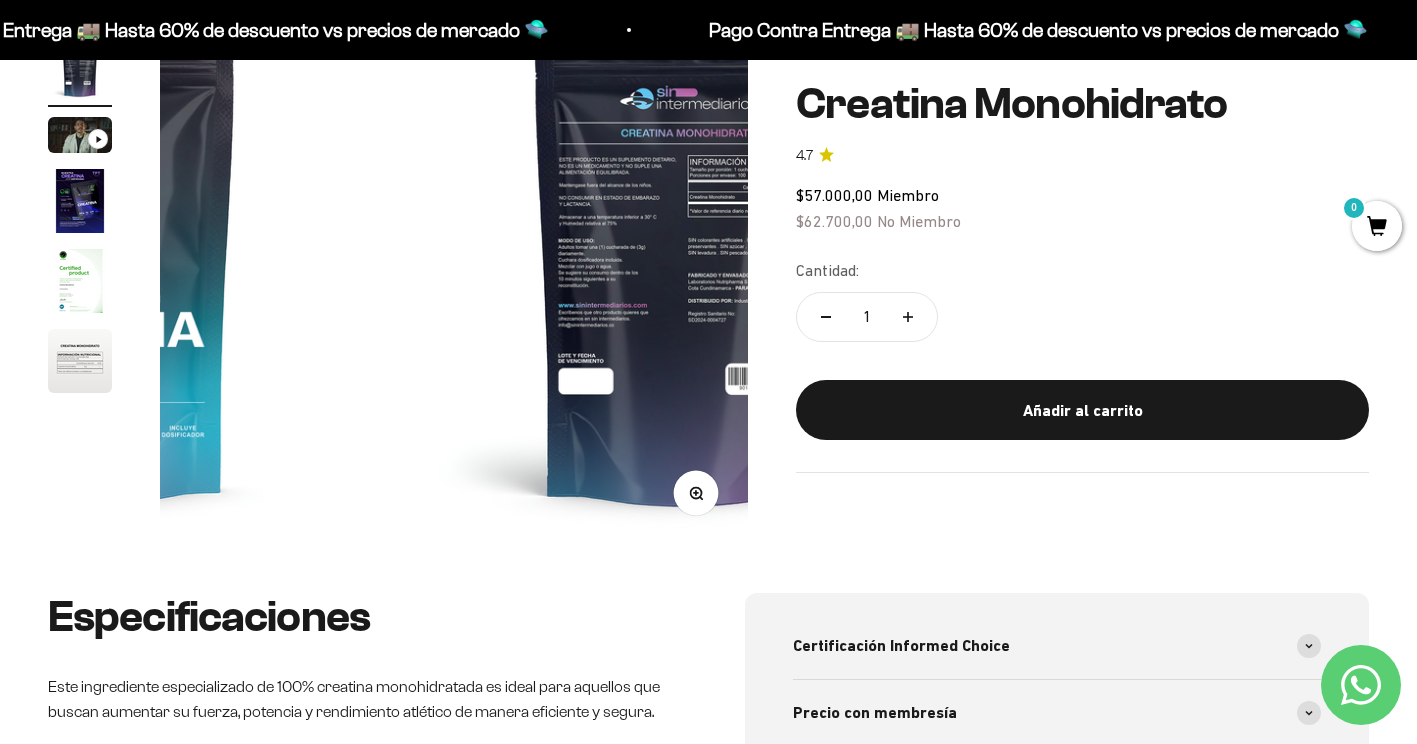 scroll, scrollTop: 0, scrollLeft: 612, axis: horizontal 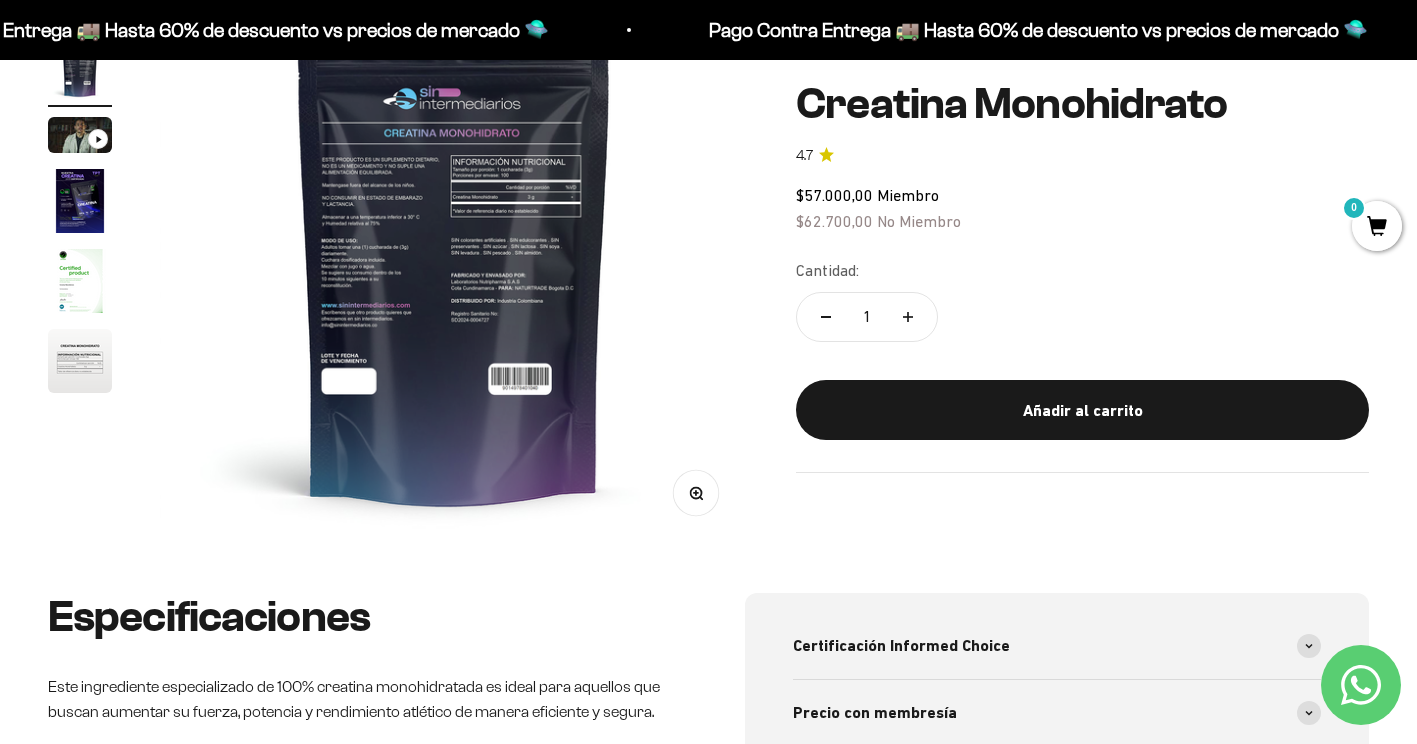 click at bounding box center (454, 251) 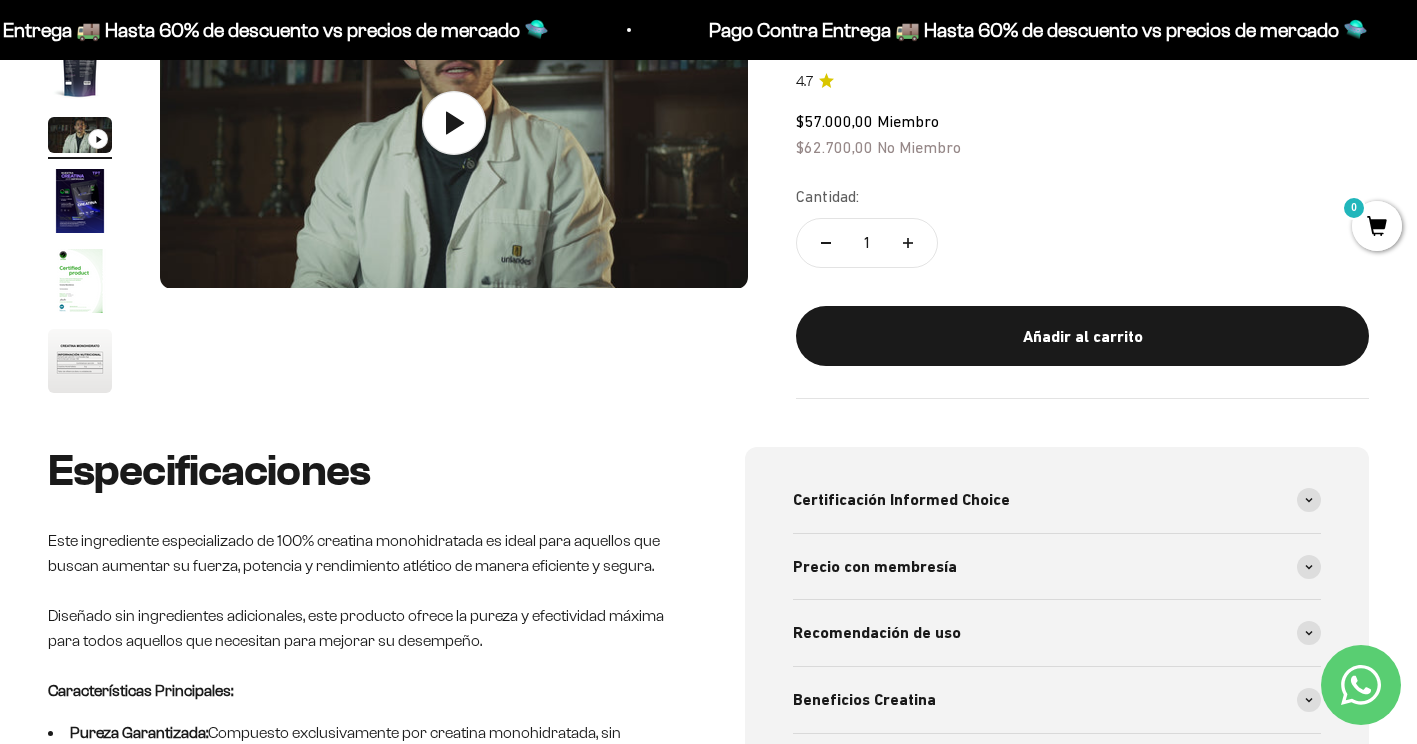 click at bounding box center [80, 201] 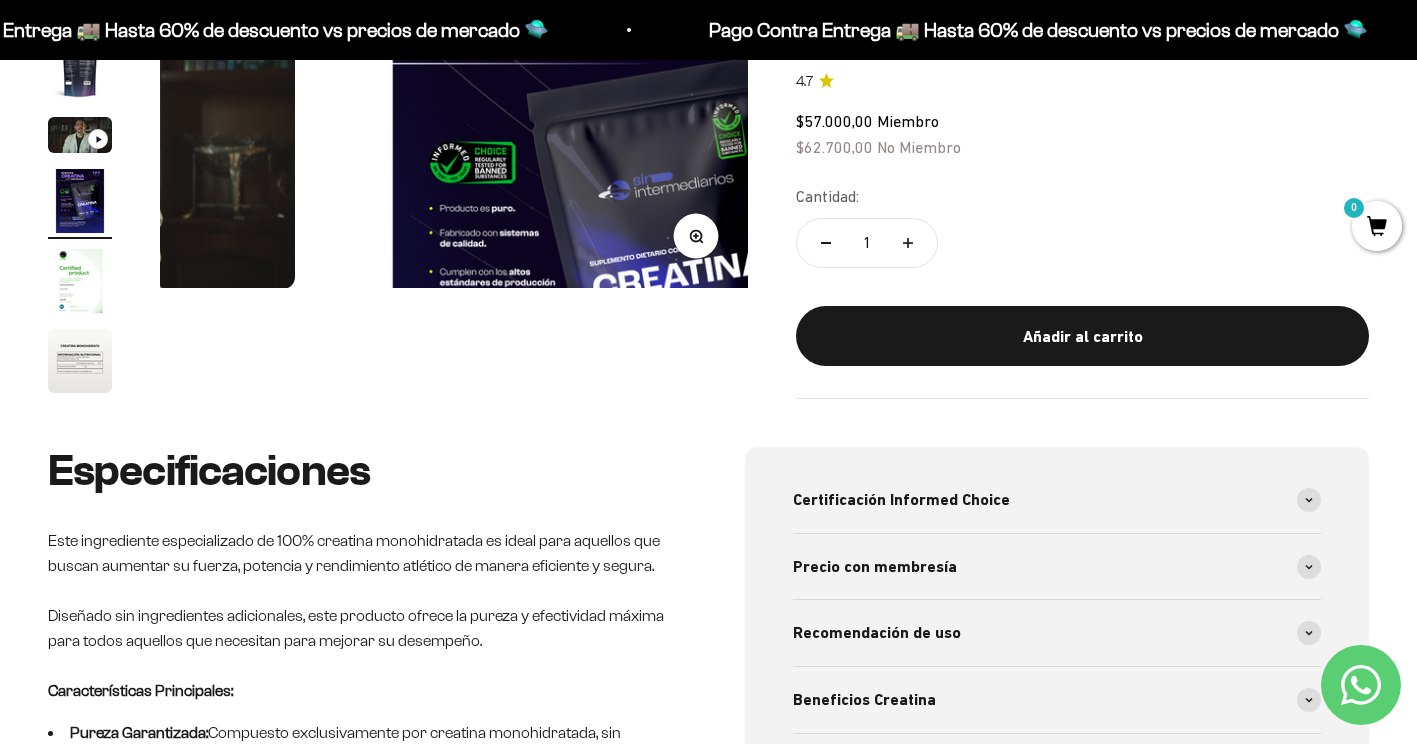 scroll, scrollTop: 0, scrollLeft: 1830, axis: horizontal 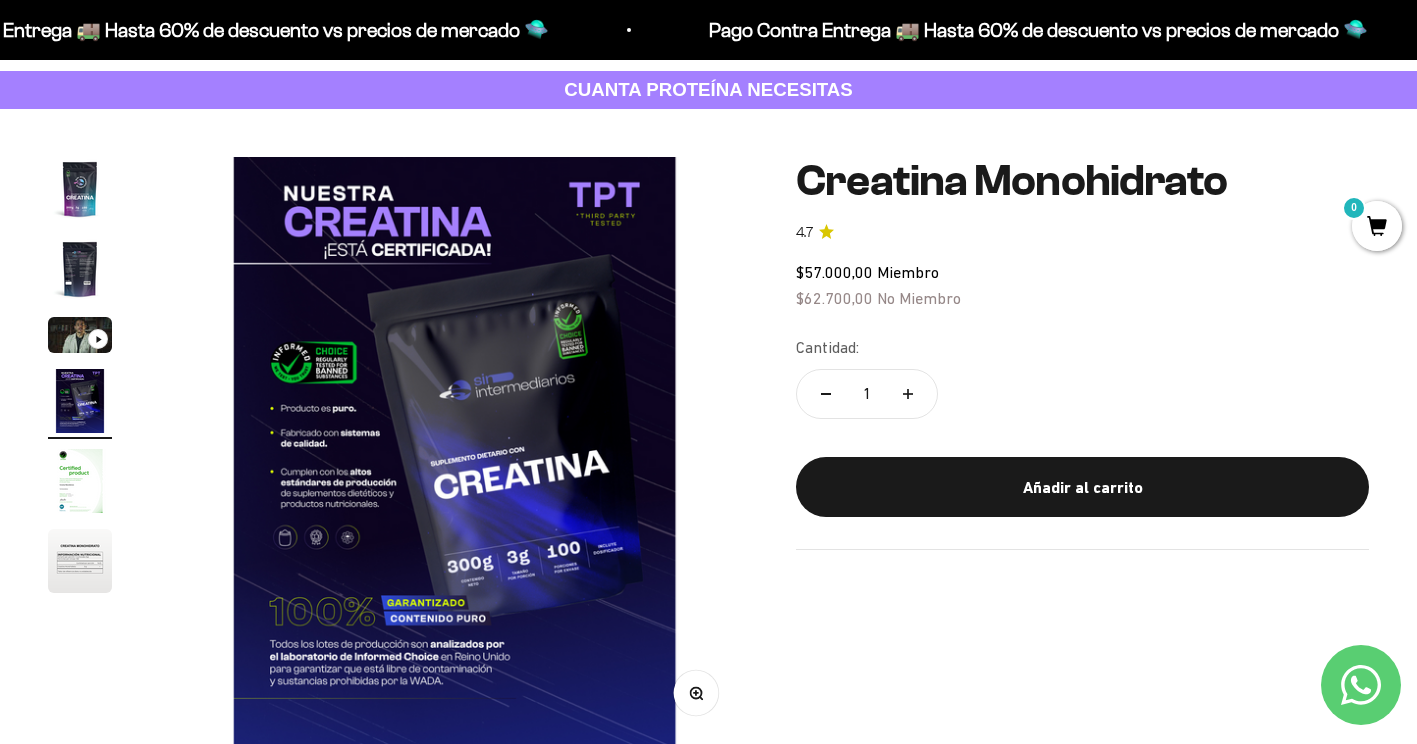 click at bounding box center (80, 189) 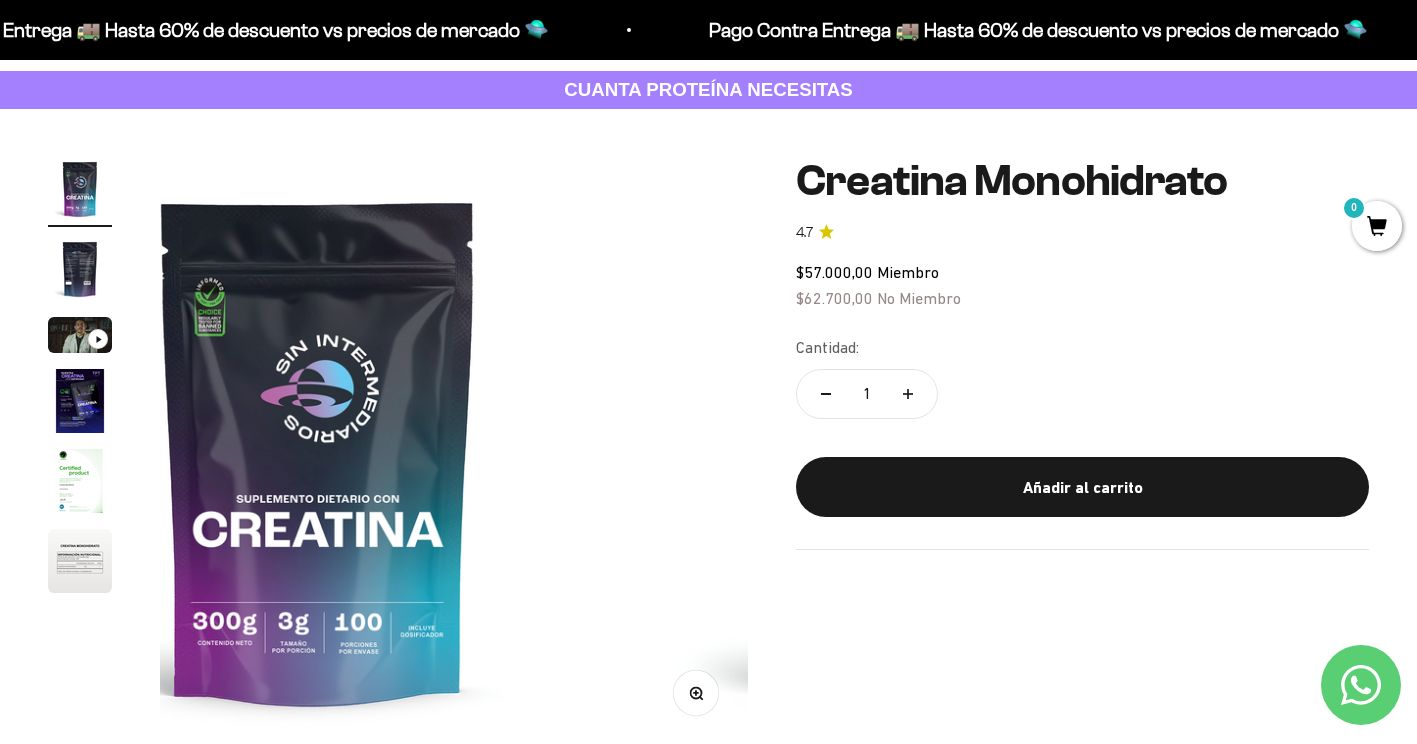 scroll, scrollTop: 0, scrollLeft: 0, axis: both 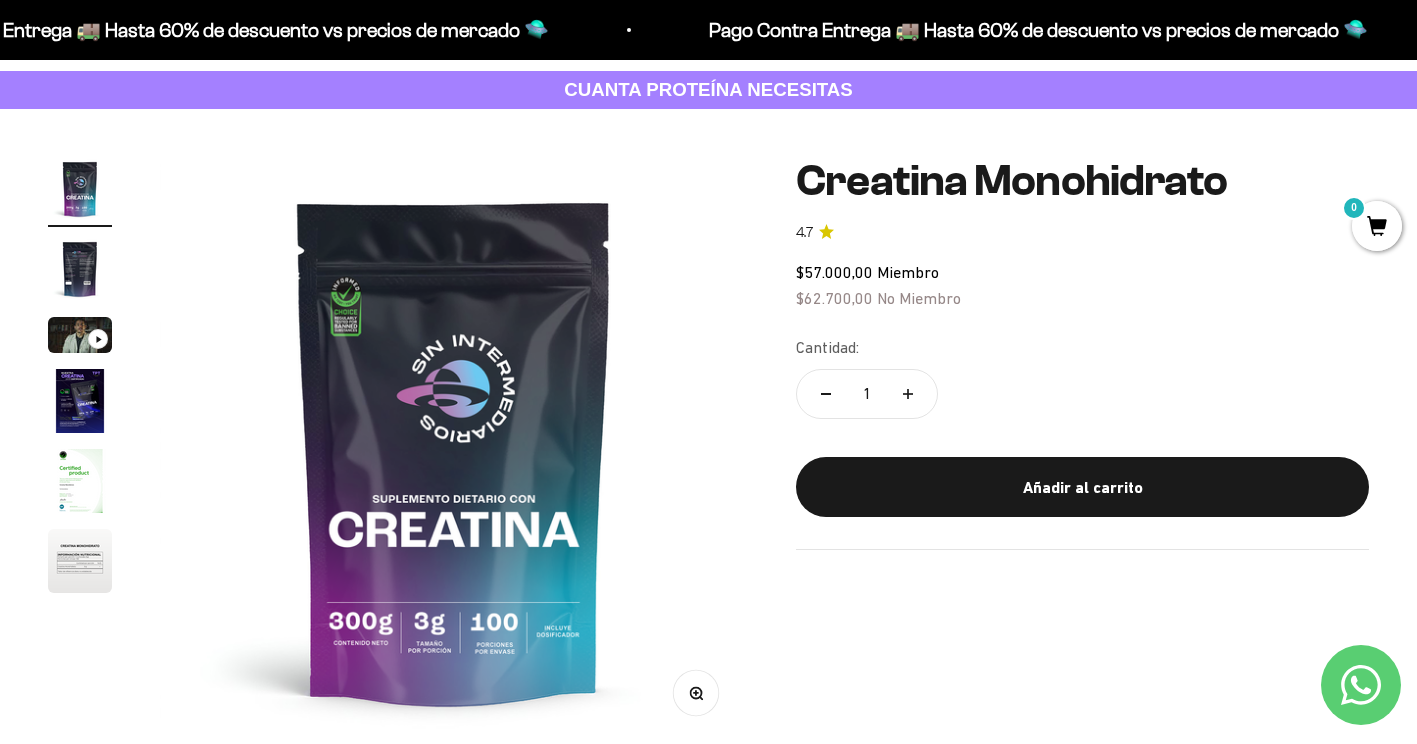 click at bounding box center (80, 481) 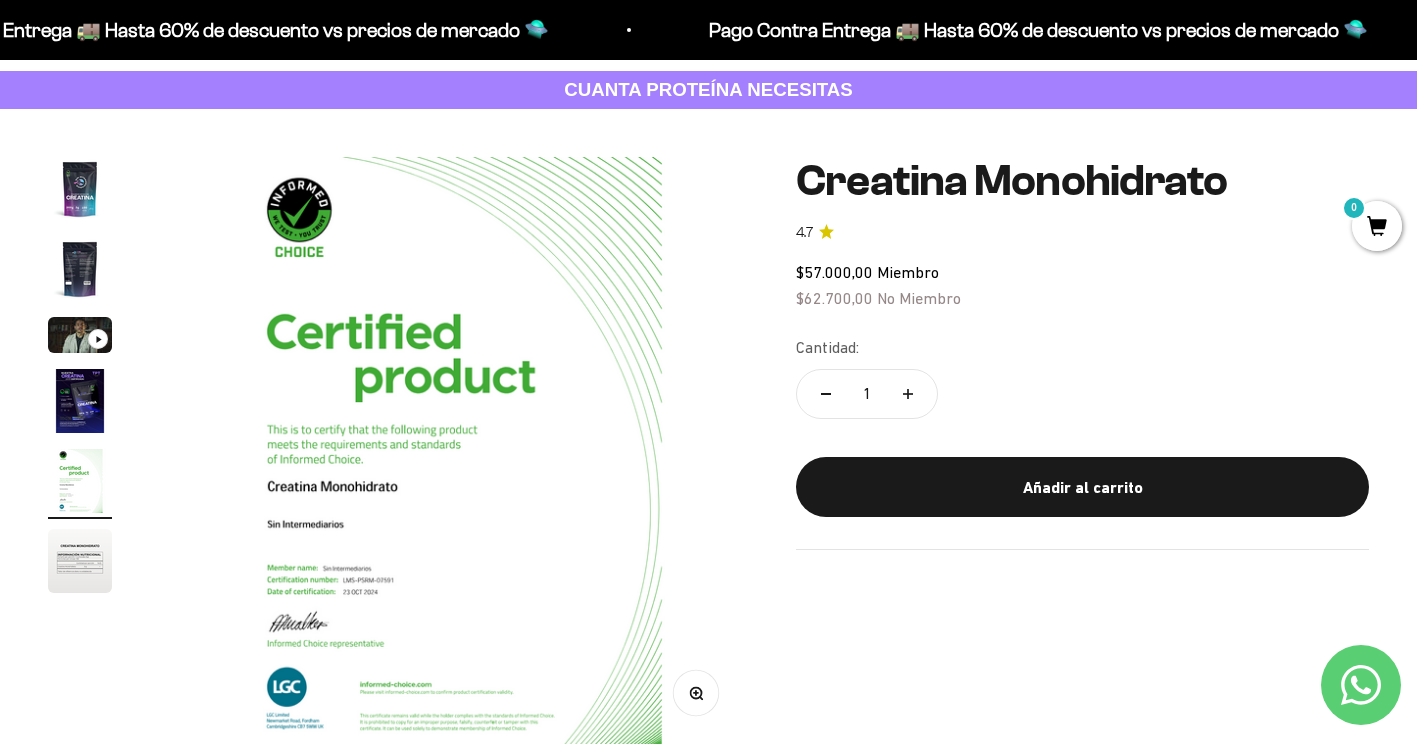 click at bounding box center [80, 401] 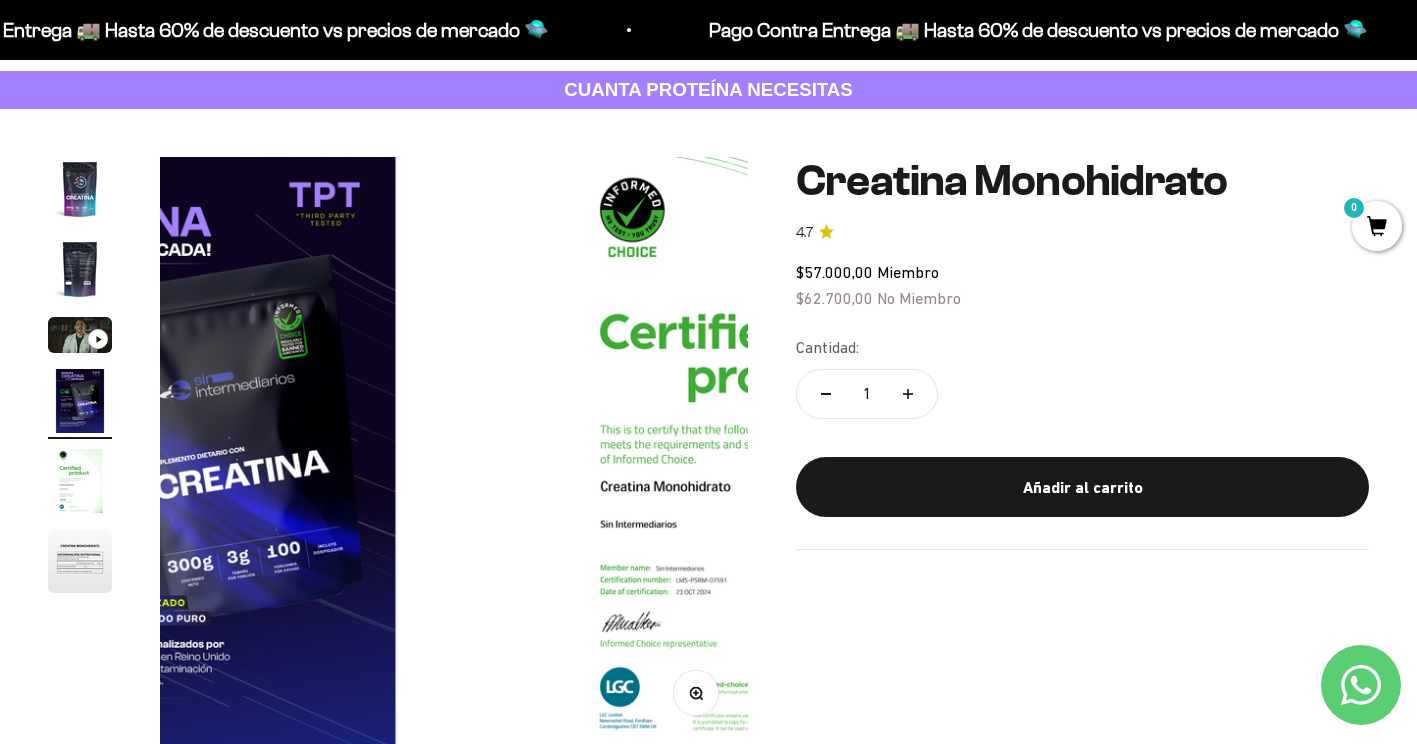 scroll, scrollTop: 0, scrollLeft: 1836, axis: horizontal 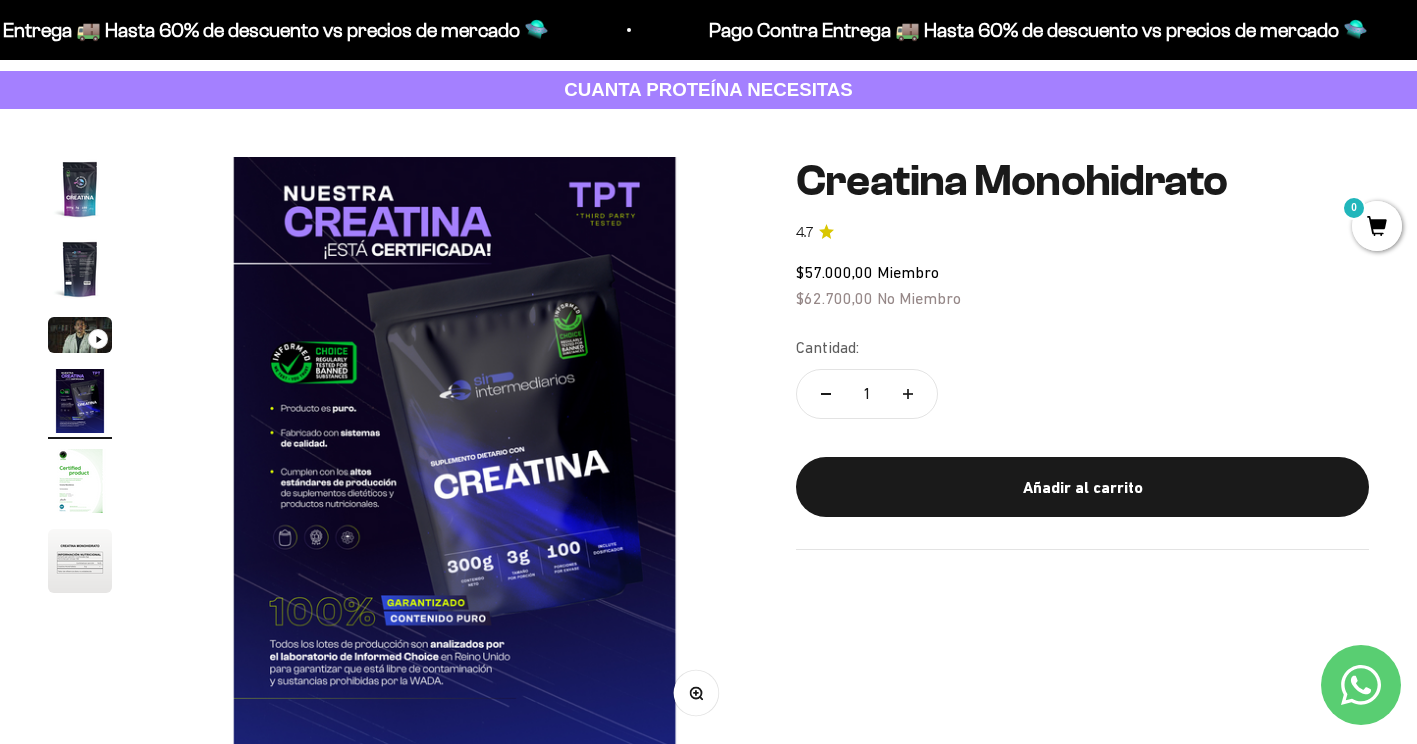 click at bounding box center (454, 451) 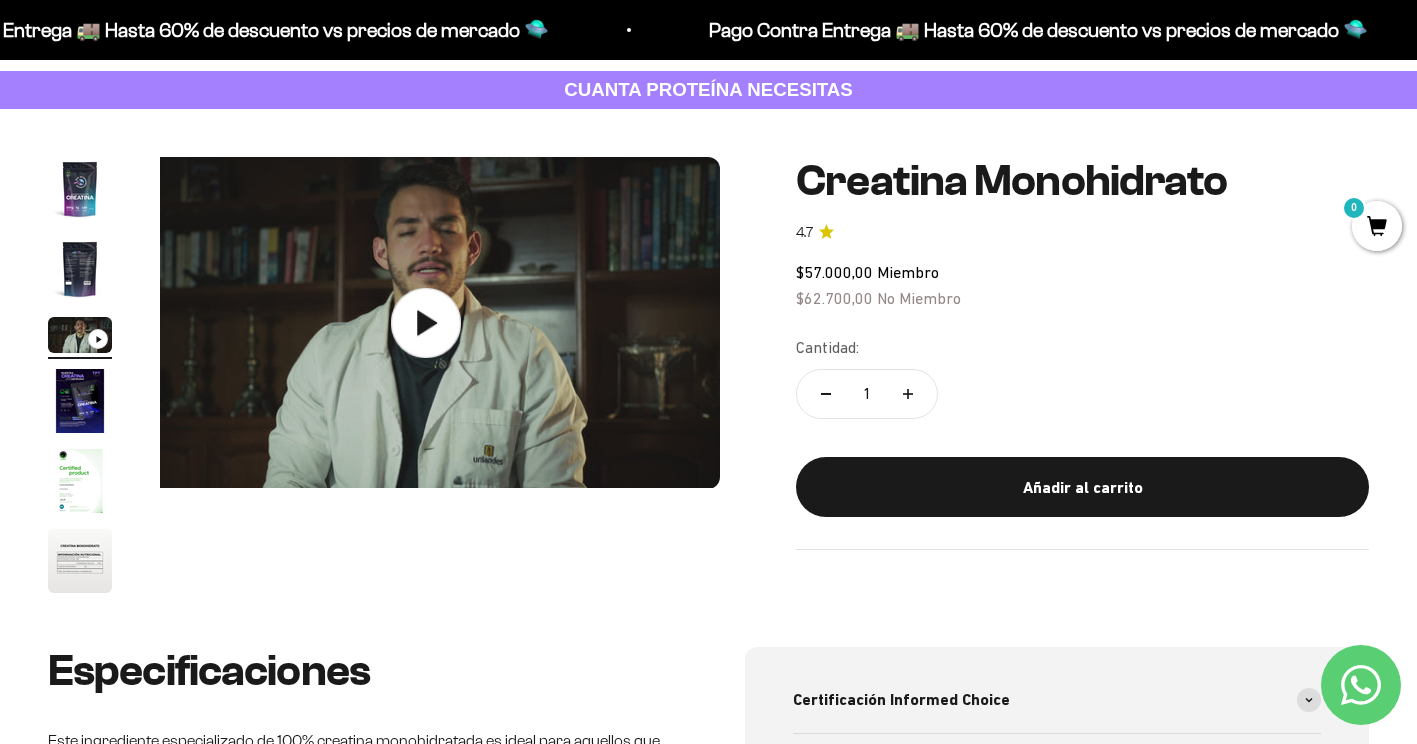 scroll, scrollTop: 0, scrollLeft: 1224, axis: horizontal 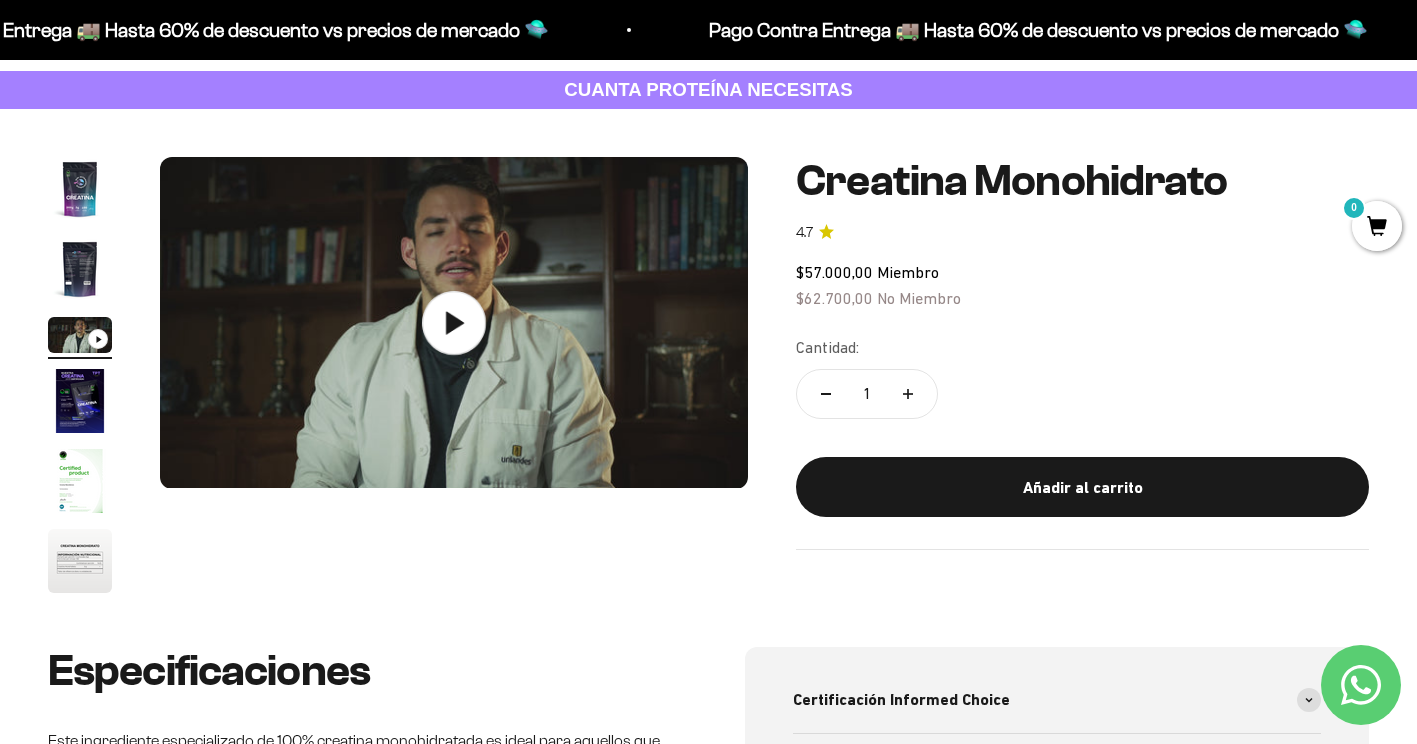 click at bounding box center [80, 189] 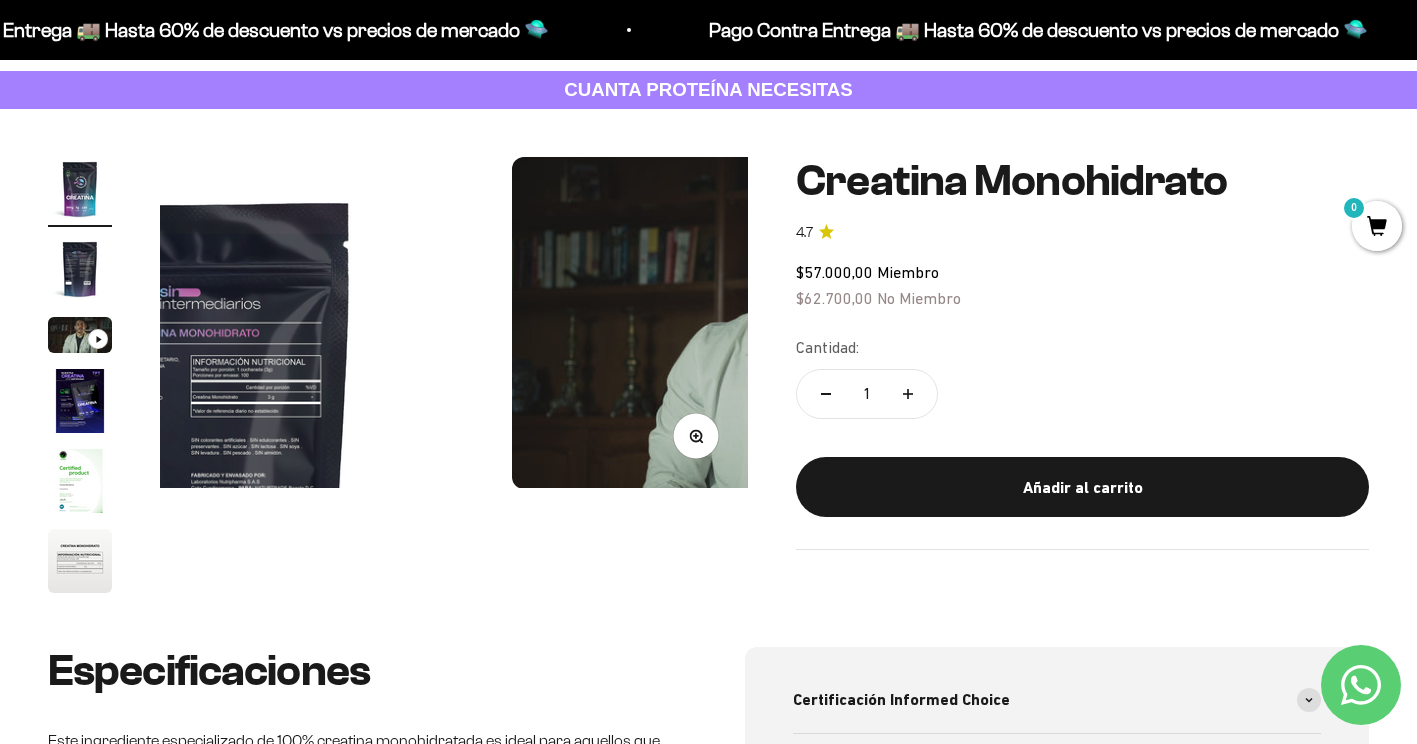 scroll, scrollTop: 0, scrollLeft: 131, axis: horizontal 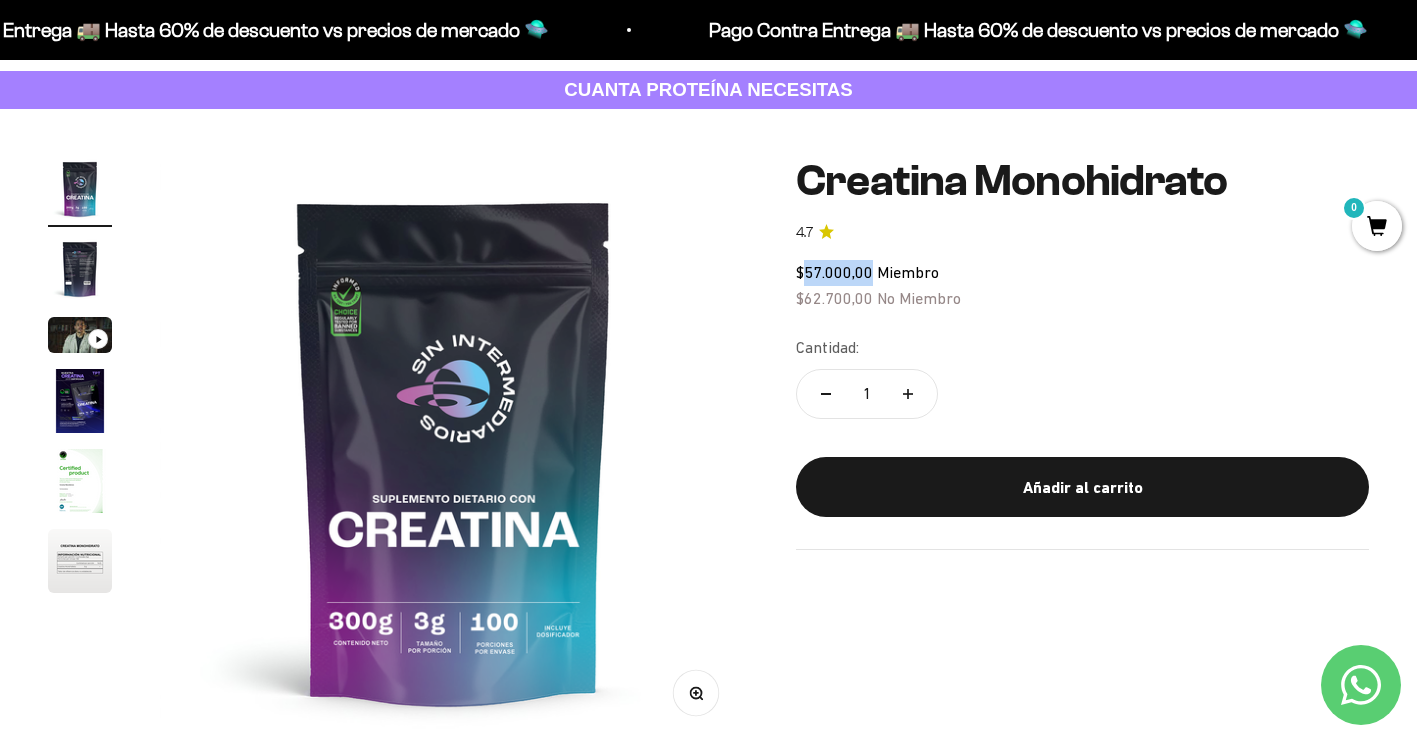 drag, startPoint x: 806, startPoint y: 265, endPoint x: 871, endPoint y: 267, distance: 65.03076 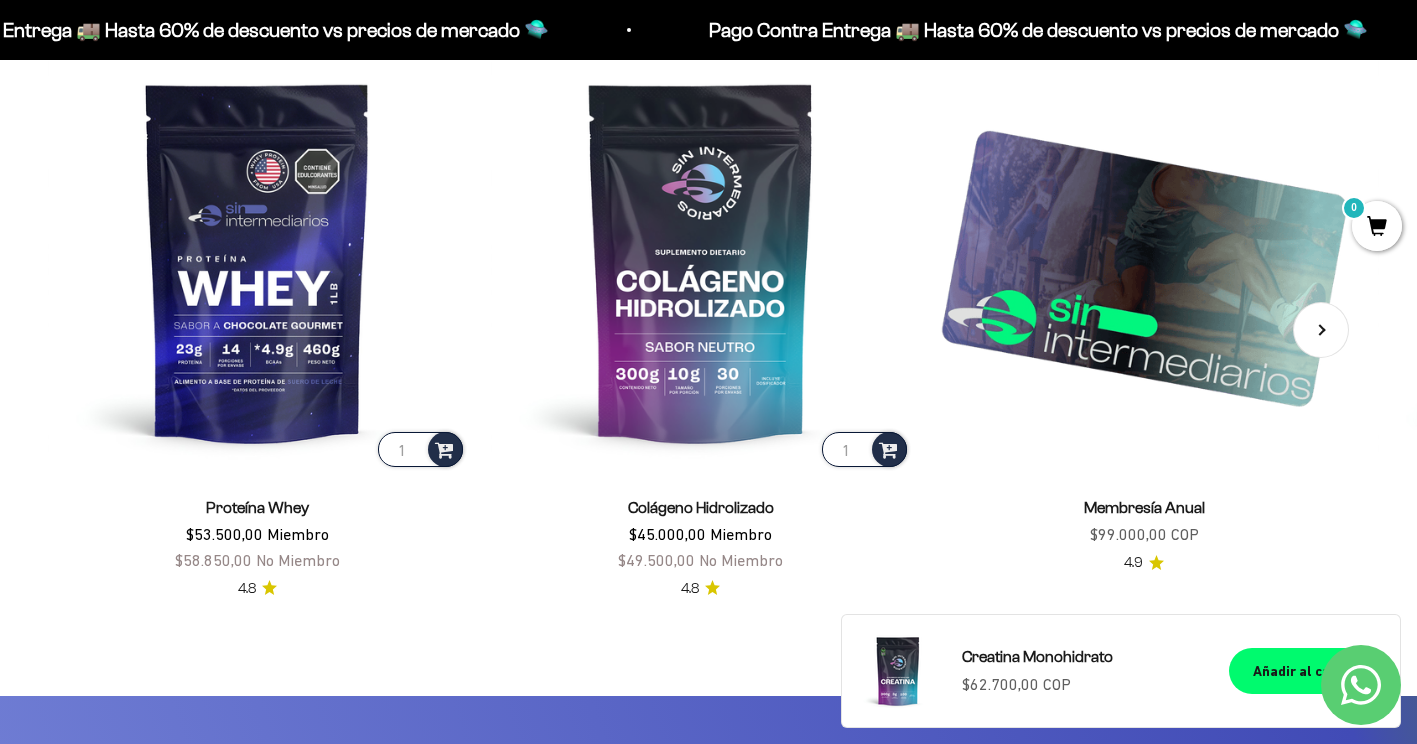 scroll, scrollTop: 3000, scrollLeft: 0, axis: vertical 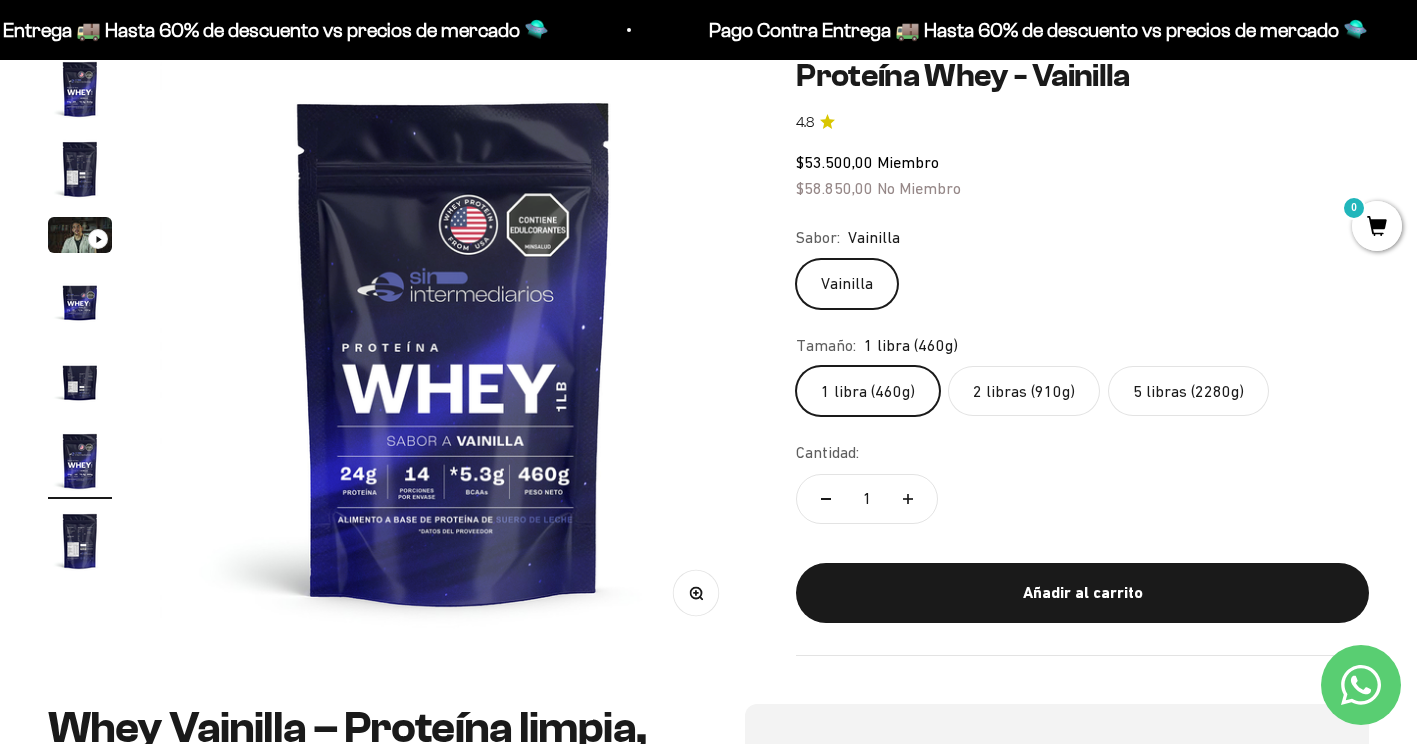 click on "2 libras (910g)" 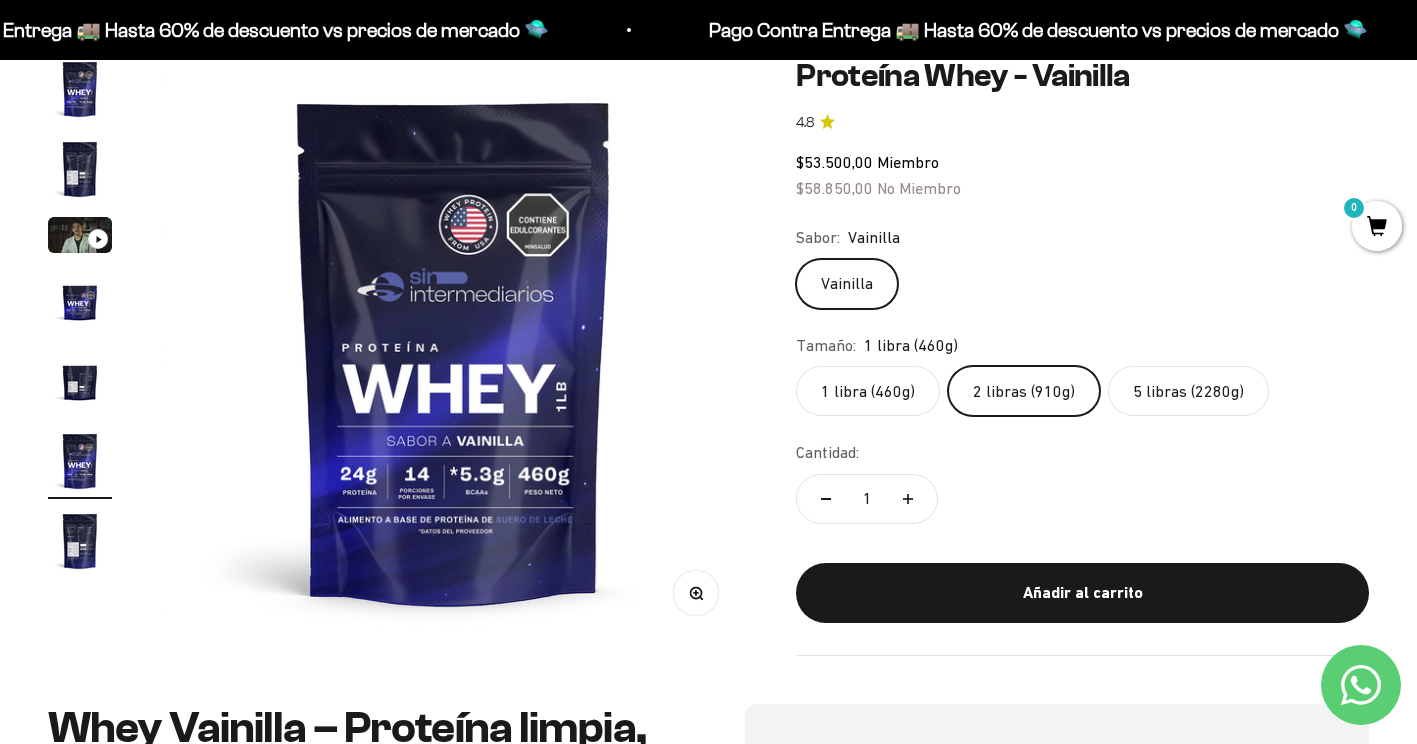 scroll, scrollTop: 0, scrollLeft: 0, axis: both 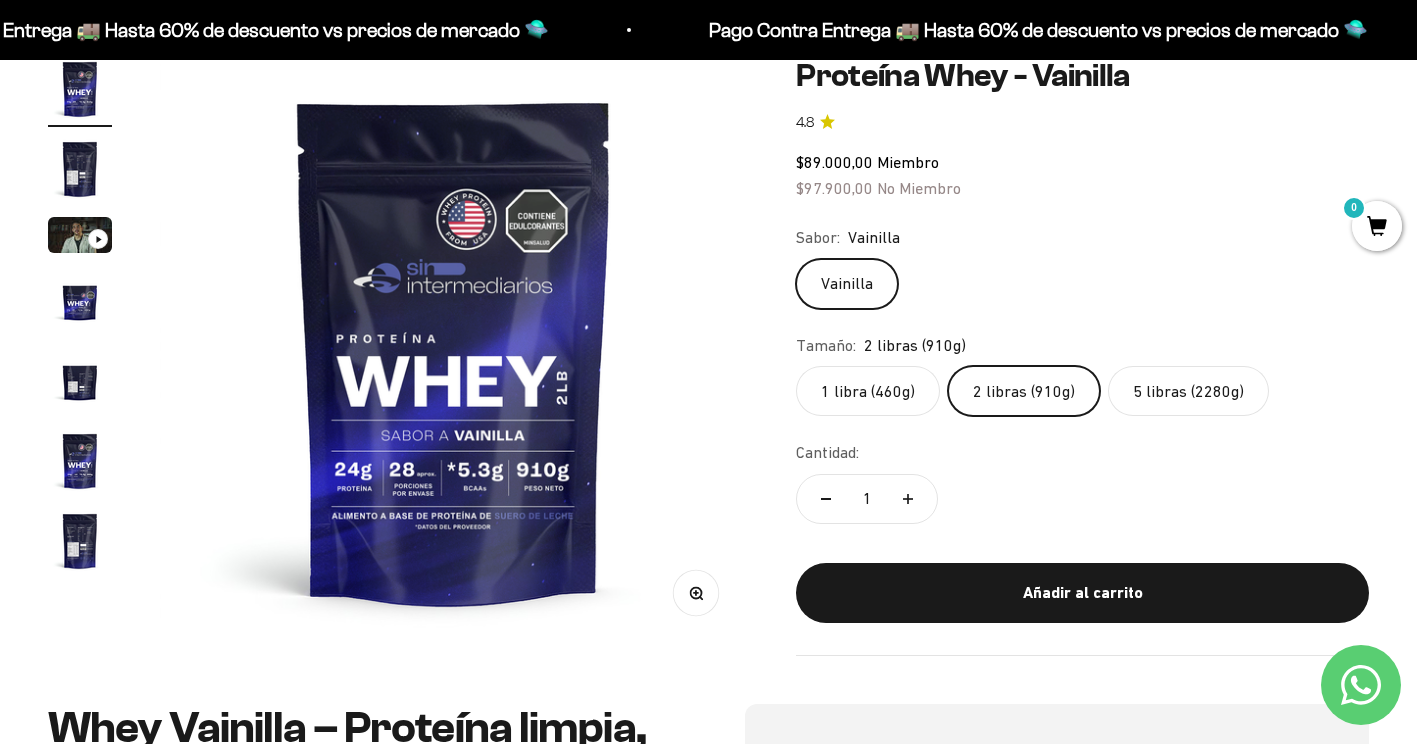 click on "5 libras (2280g)" 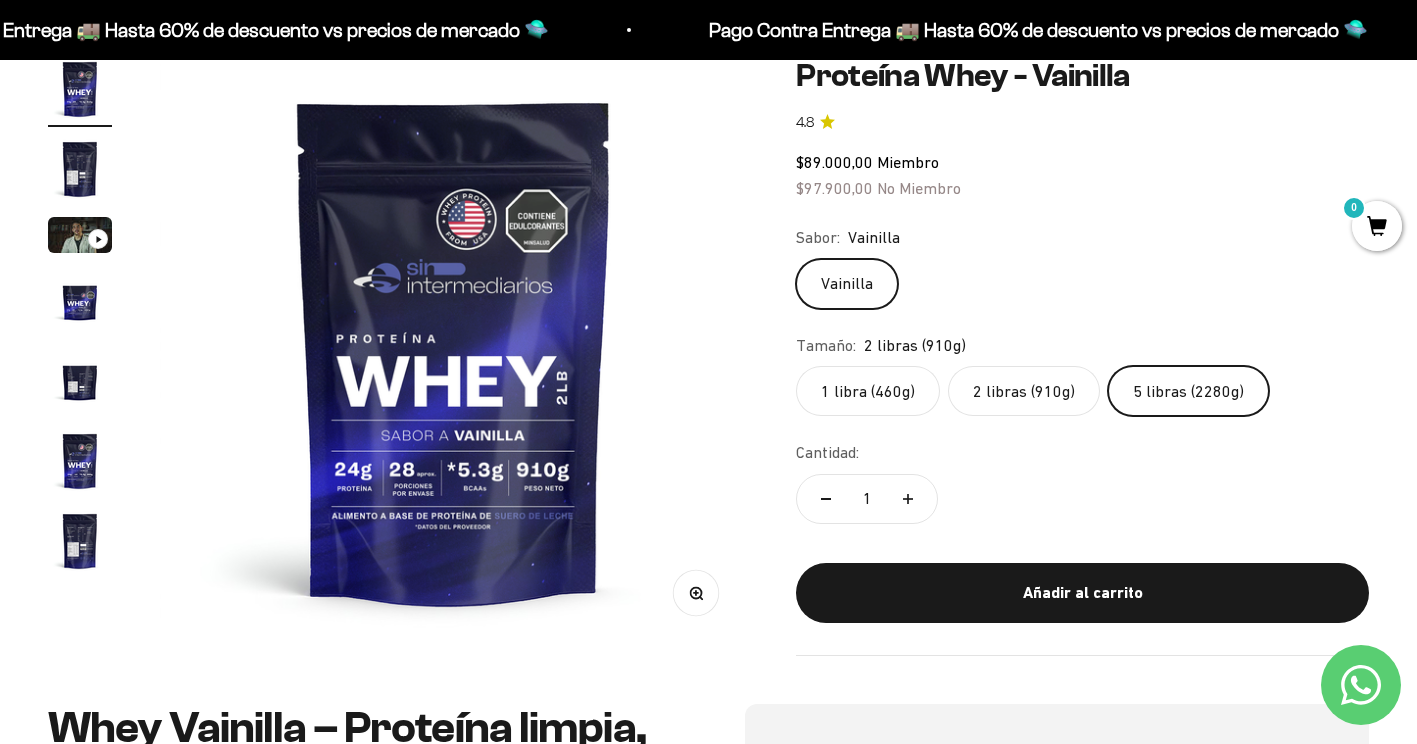 scroll, scrollTop: 0, scrollLeft: 1836, axis: horizontal 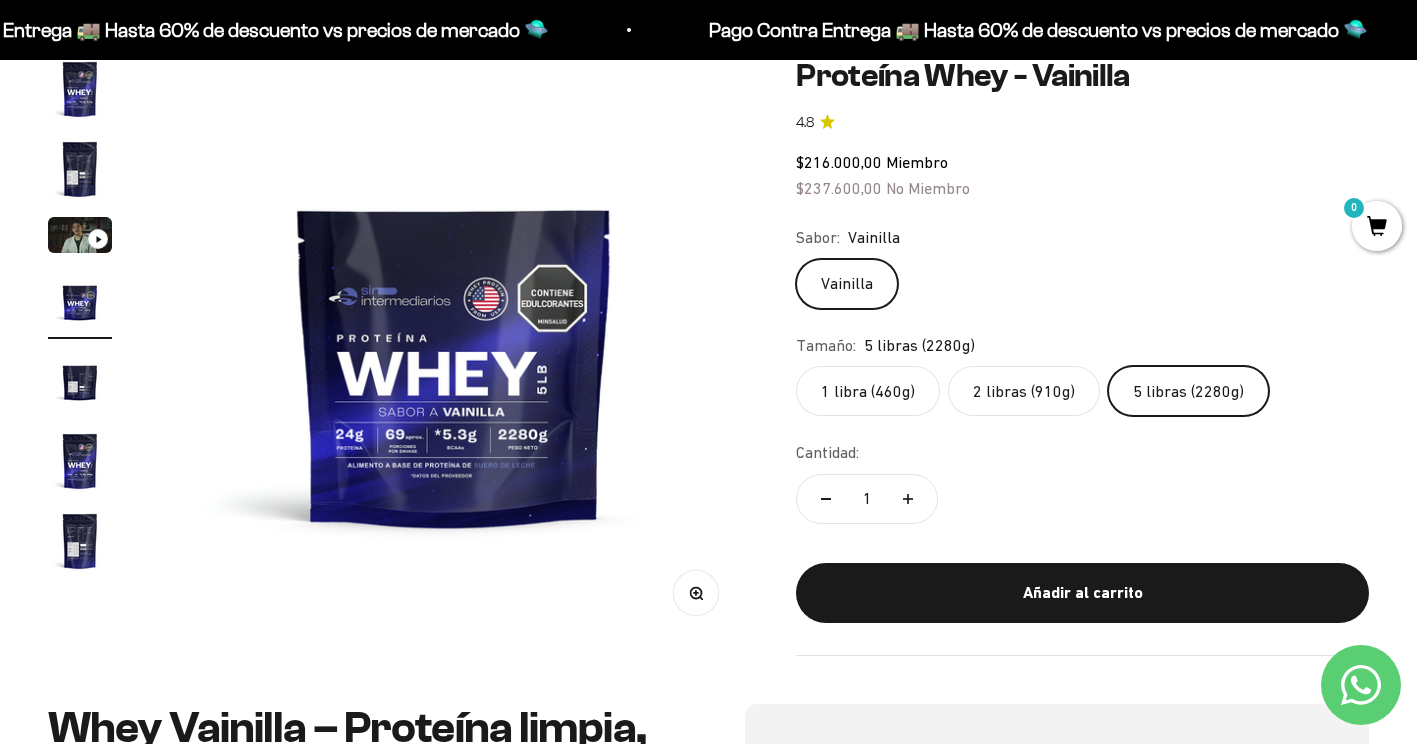 click on "2 libras (910g)" 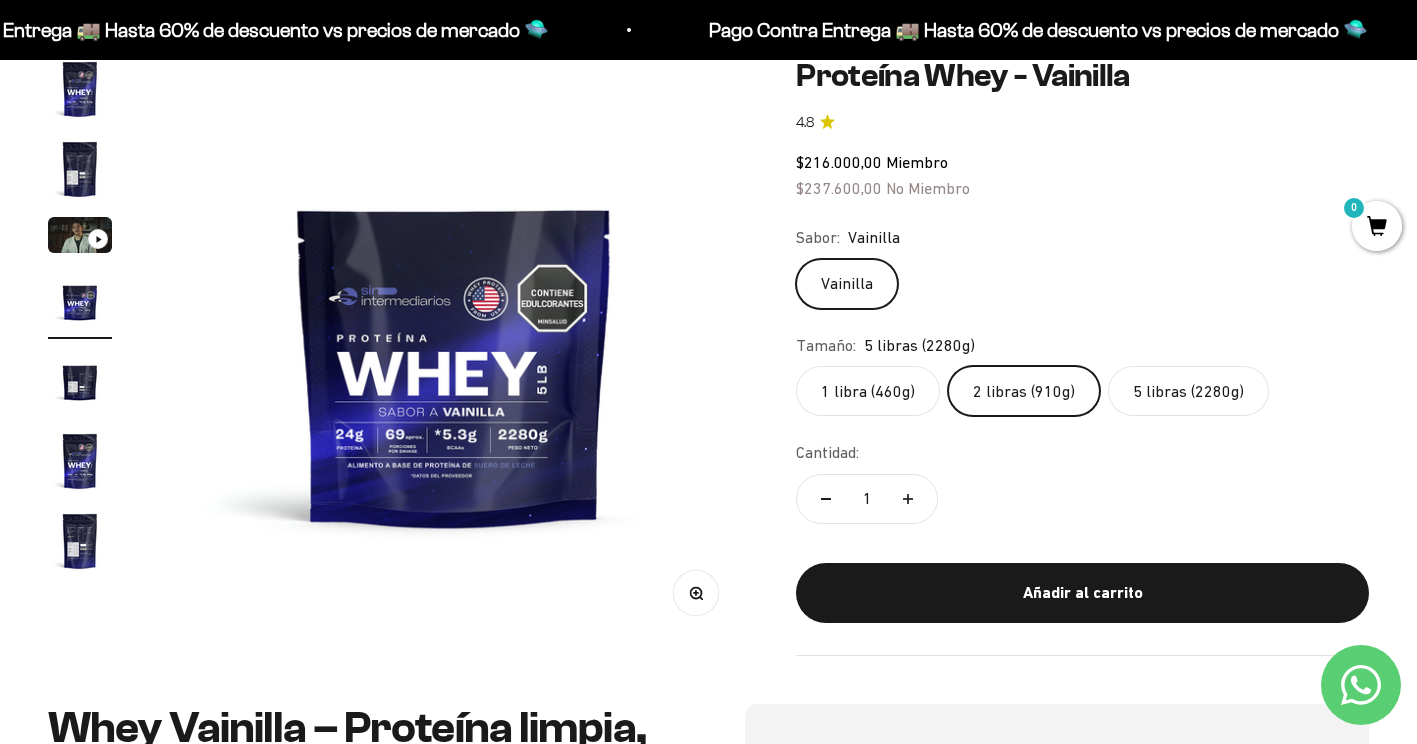 scroll, scrollTop: 0, scrollLeft: 0, axis: both 